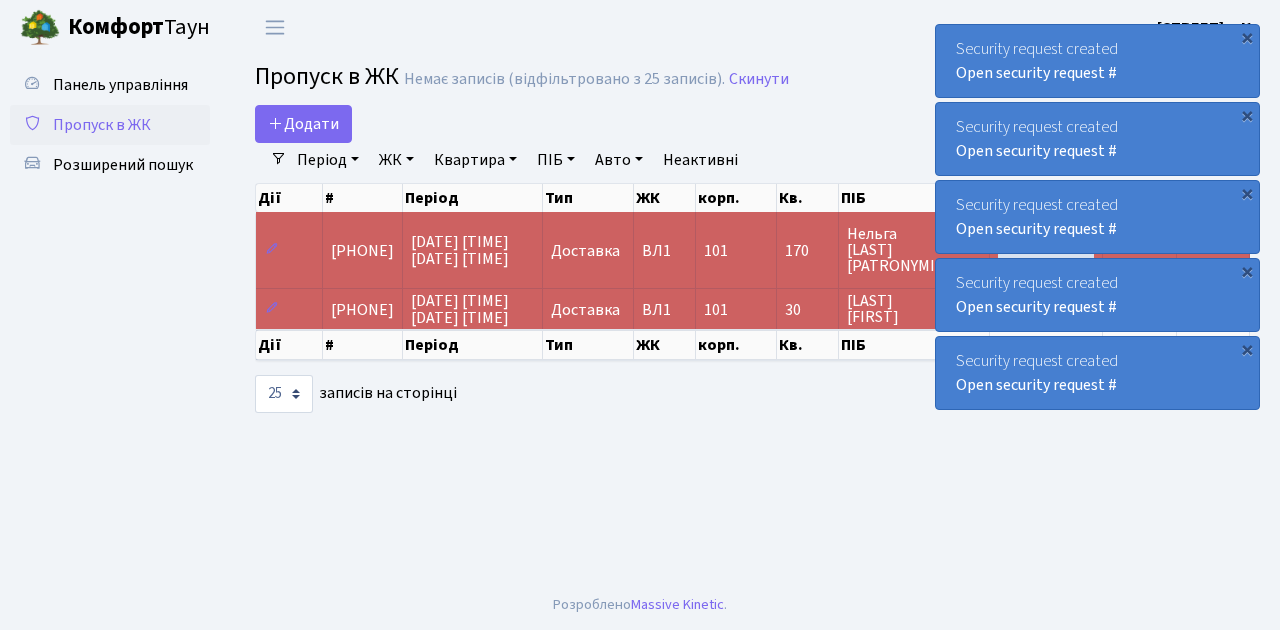 select on "25" 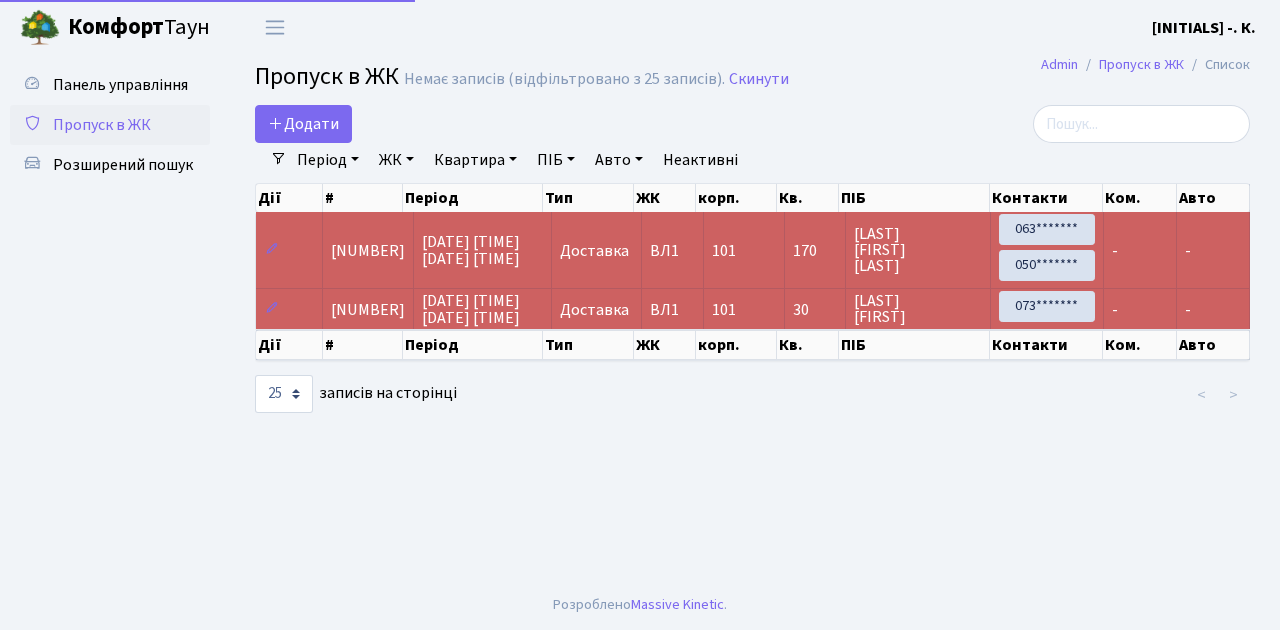 select on "25" 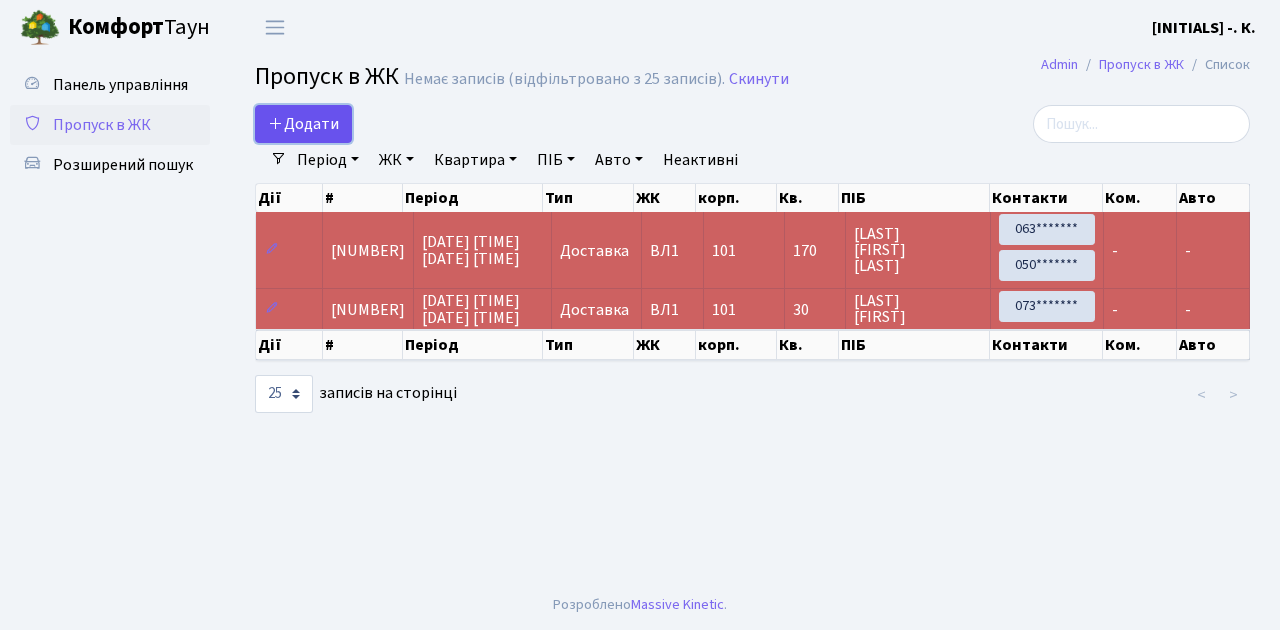 click on "Додати" at bounding box center [303, 124] 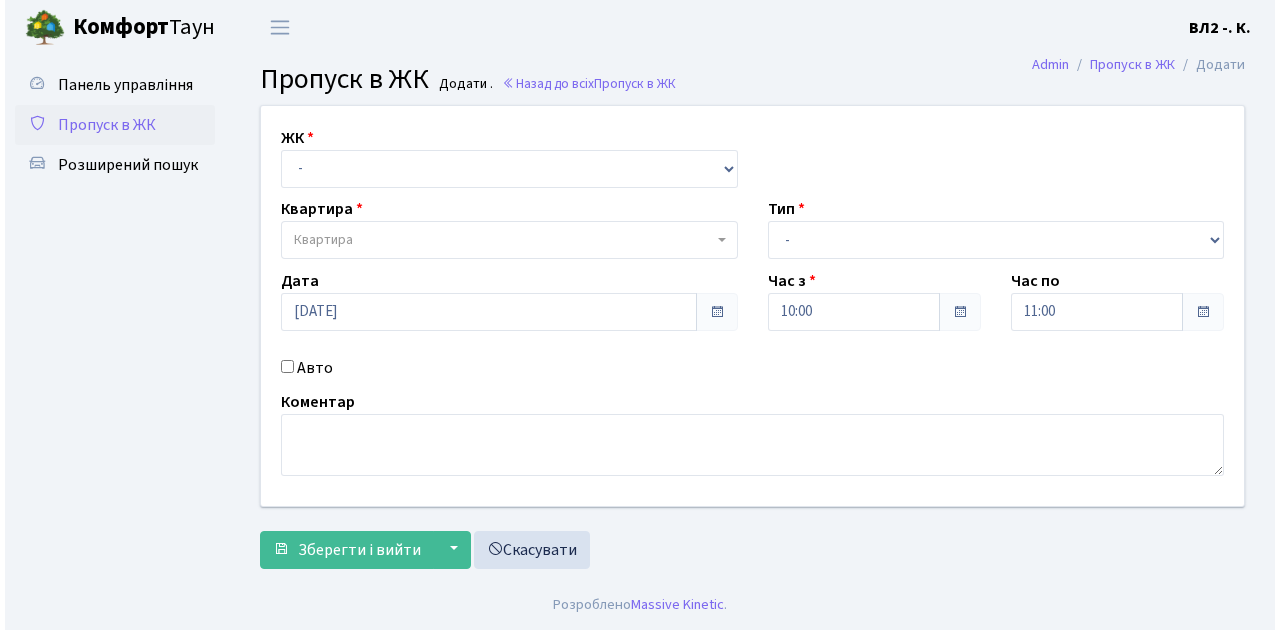 scroll, scrollTop: 0, scrollLeft: 0, axis: both 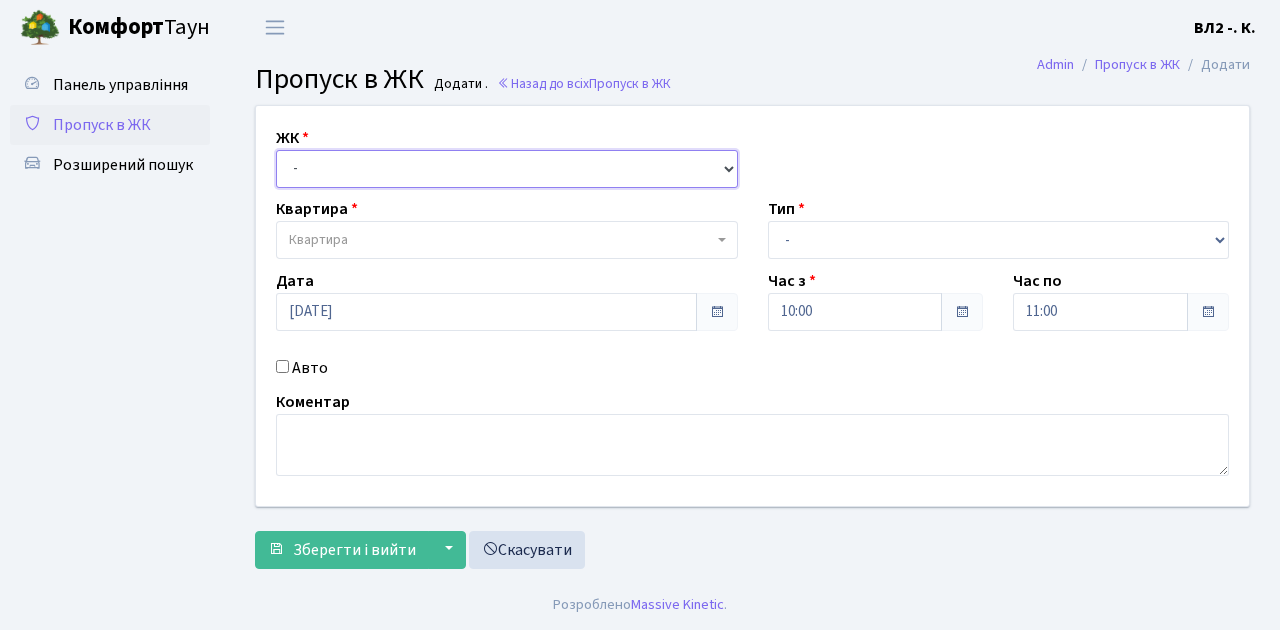 click on "-
ВЛ1, [CITY] пров., 4/1
ВЛ2, [DISTRICT] просп., 76
ВЛ3, пр.[DISTRICT], 78/2" at bounding box center [507, 169] 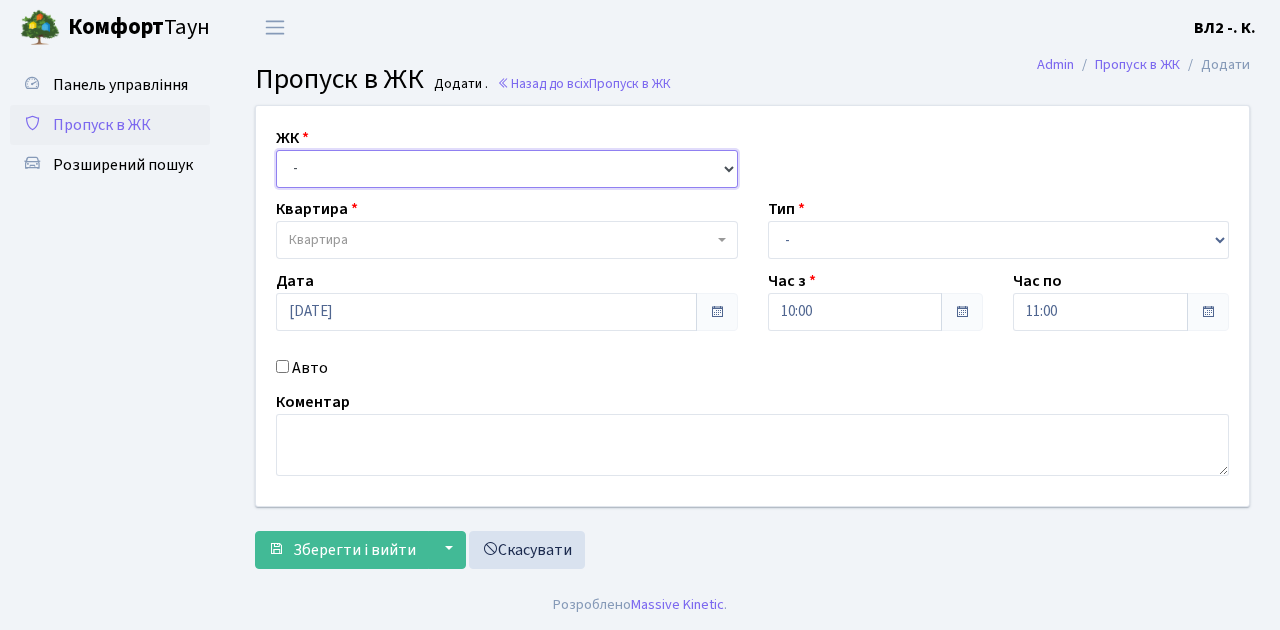 select on "317" 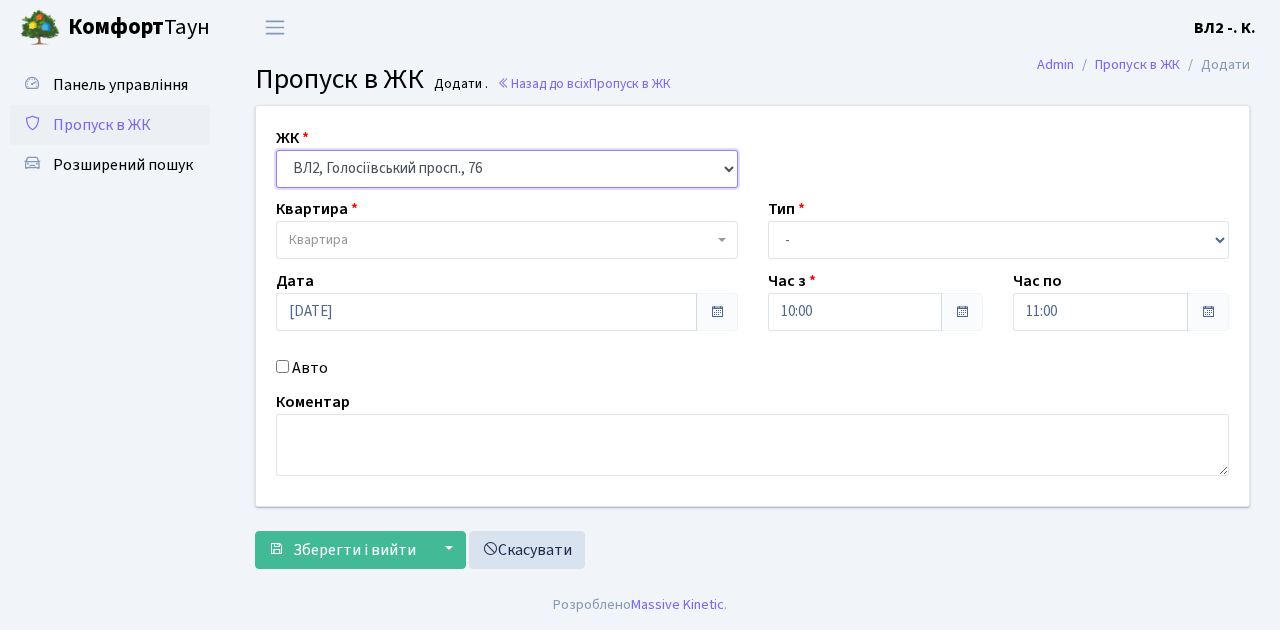 click on "-
ВЛ1, [CITY] пров., 4/1
ВЛ2, [DISTRICT] просп., 76
ВЛ3, пр.[DISTRICT], 78/2" at bounding box center (507, 169) 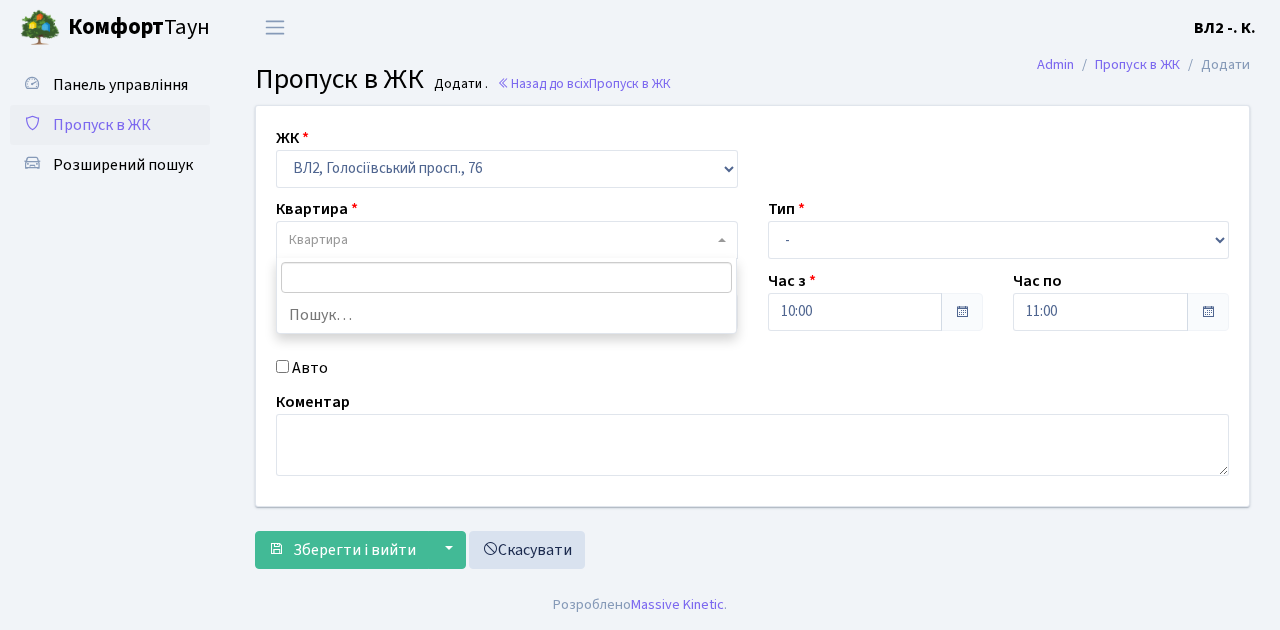 click on "Квартира" at bounding box center [507, 240] 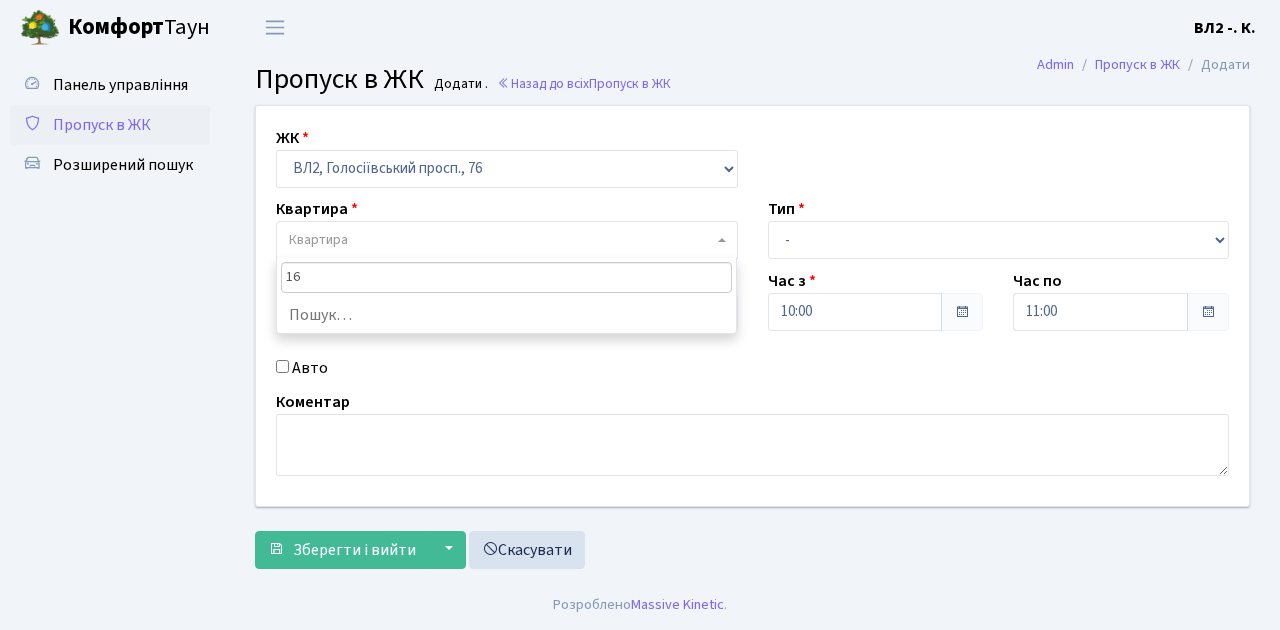 type on "163" 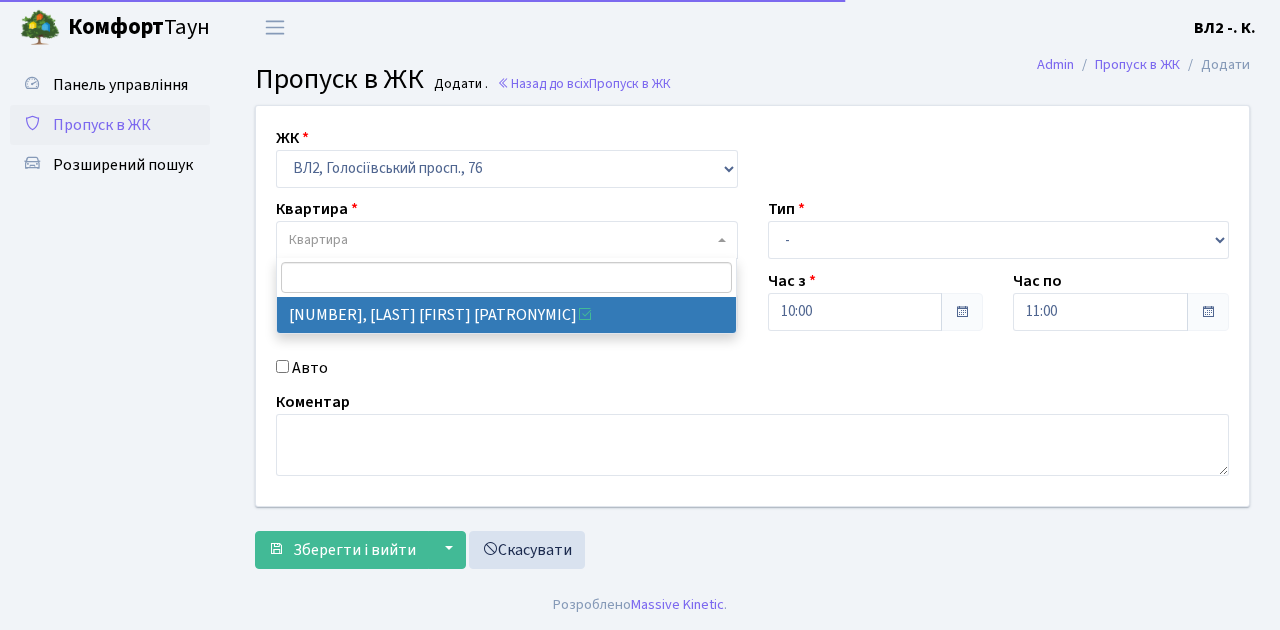 select on "38425" 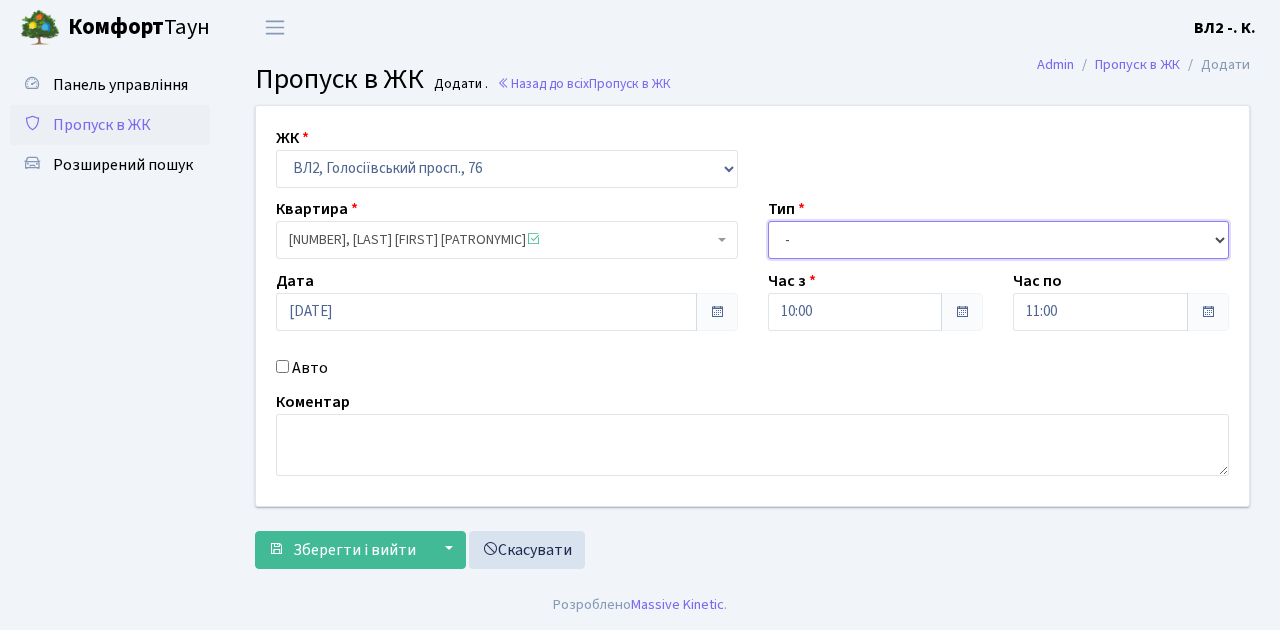 click on "-
Доставка
Таксі
Гості
Сервіс" at bounding box center [999, 240] 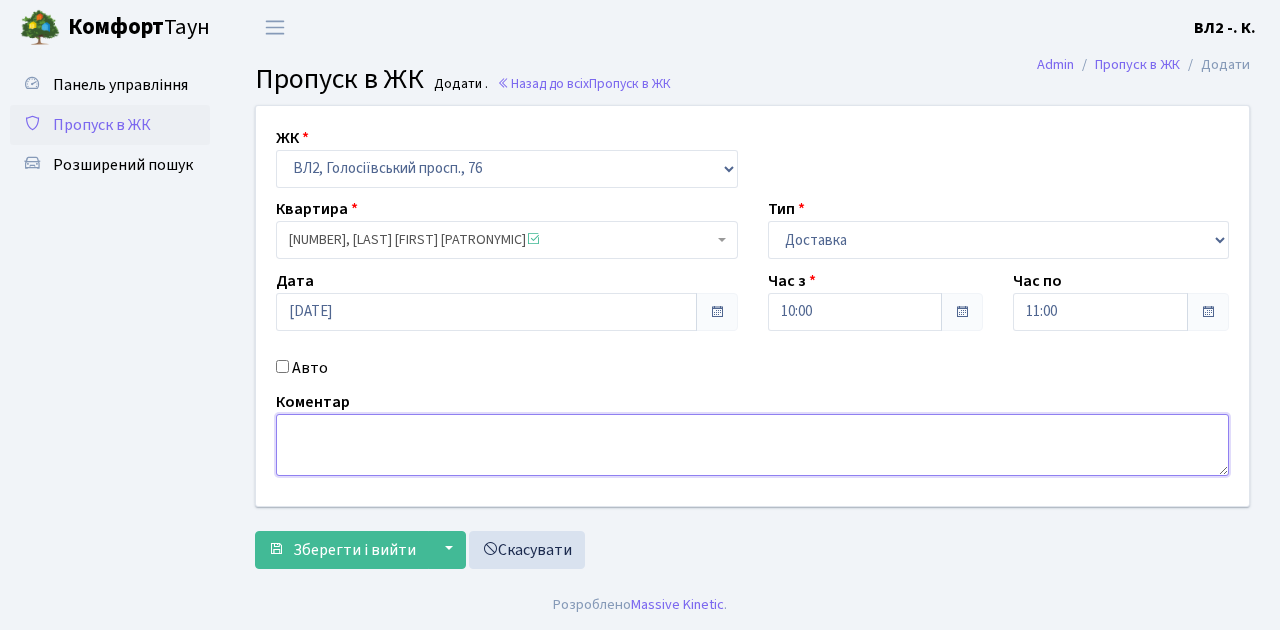 drag, startPoint x: 307, startPoint y: 430, endPoint x: 752, endPoint y: 462, distance: 446.14908 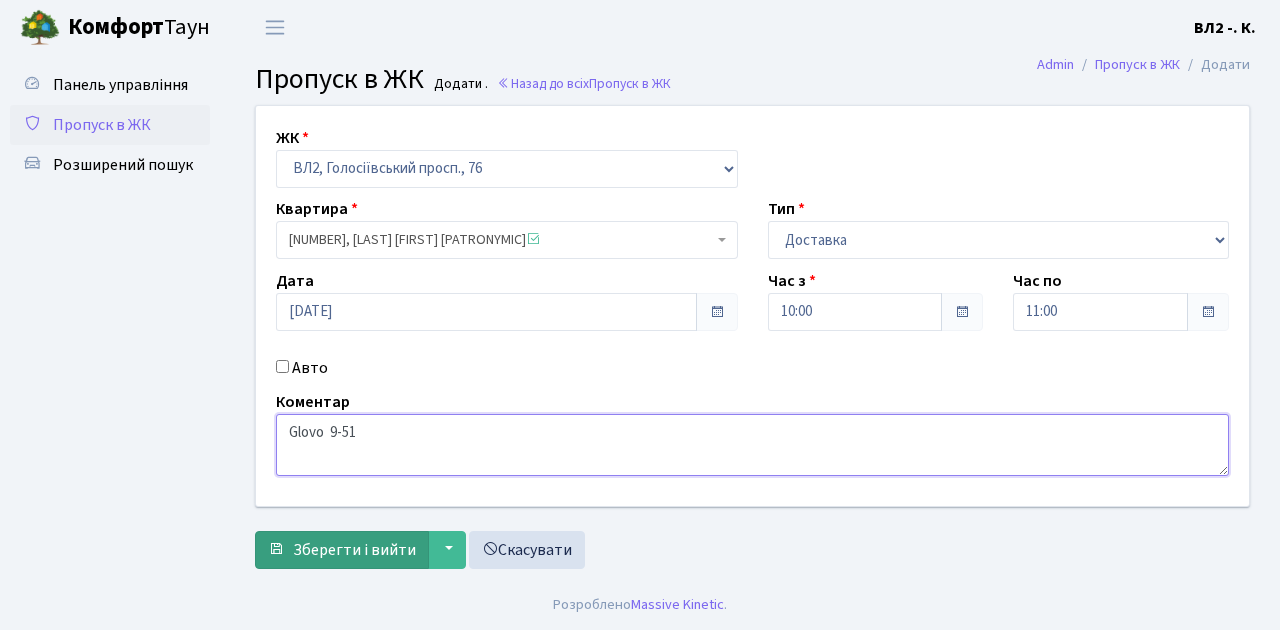 type on "Glovo  9-51" 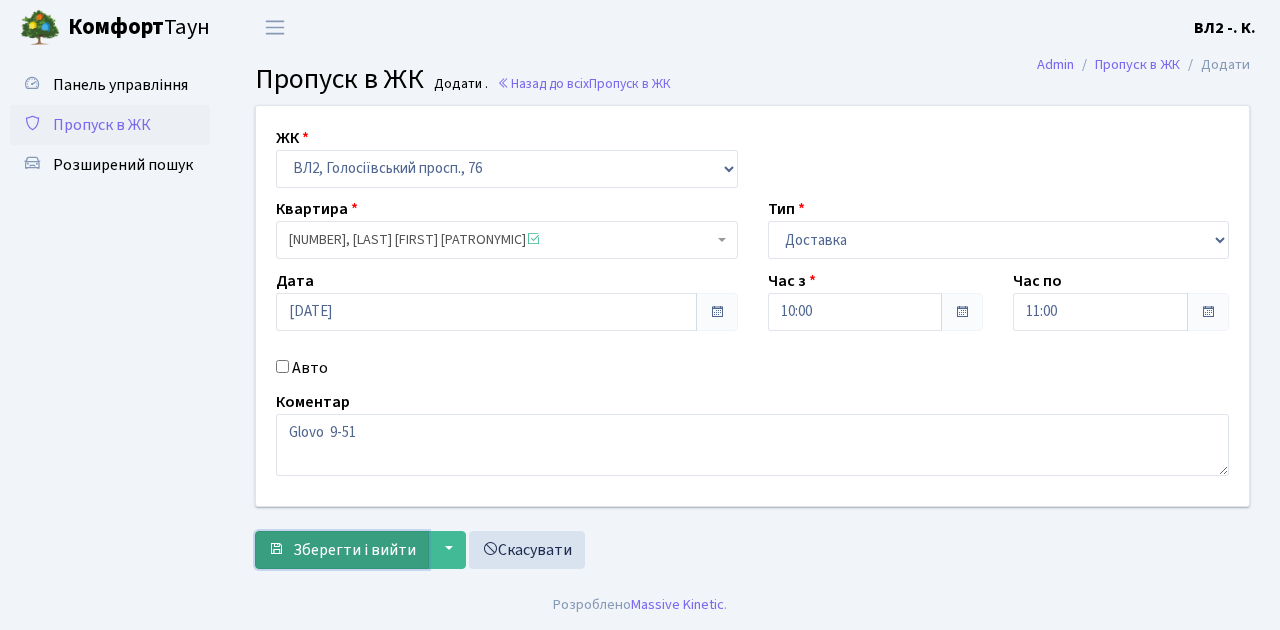click on "Зберегти і вийти" at bounding box center (354, 550) 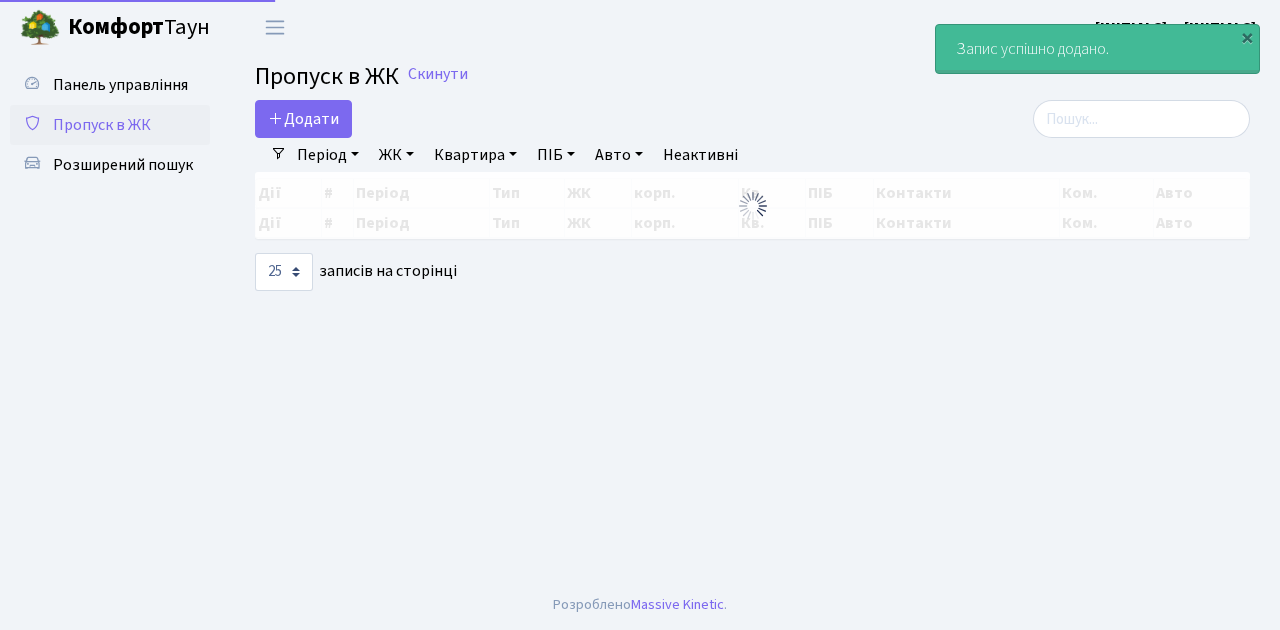 select on "25" 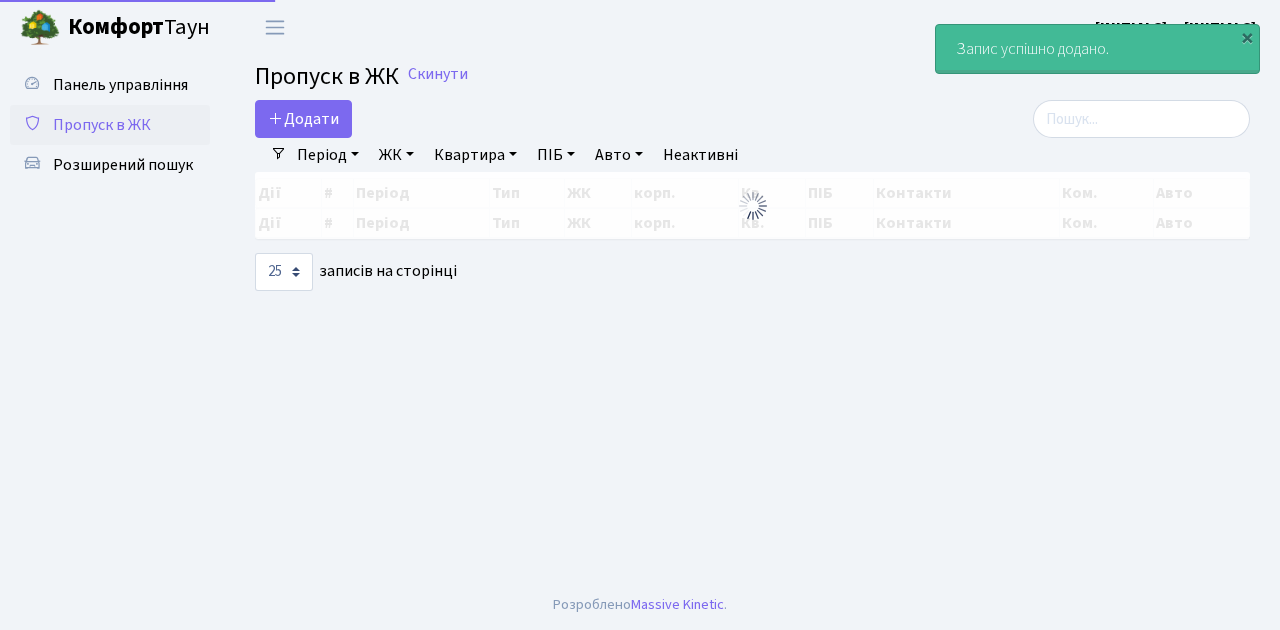 scroll, scrollTop: 0, scrollLeft: 0, axis: both 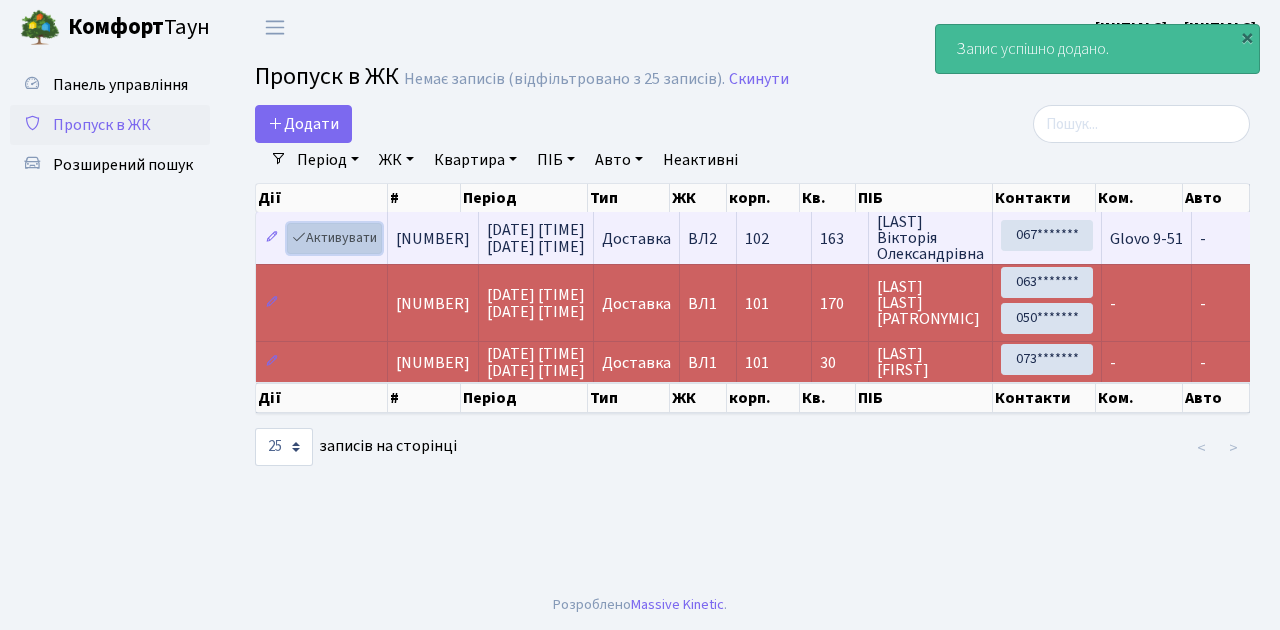click on "Активувати" at bounding box center [334, 238] 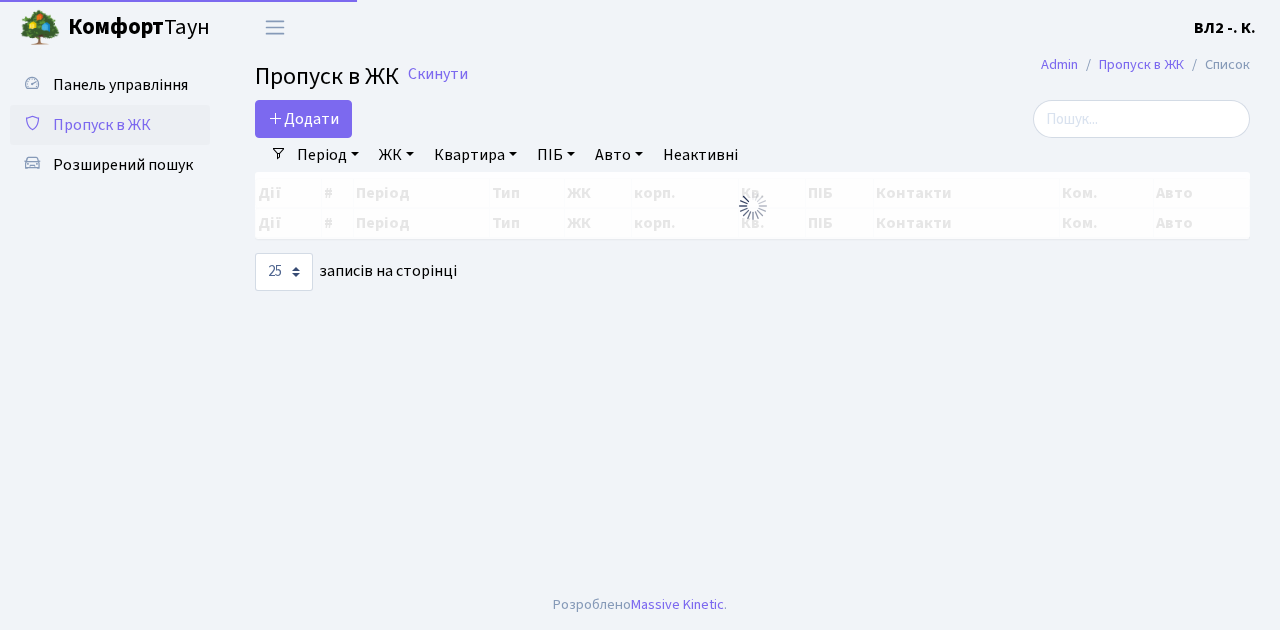 select on "25" 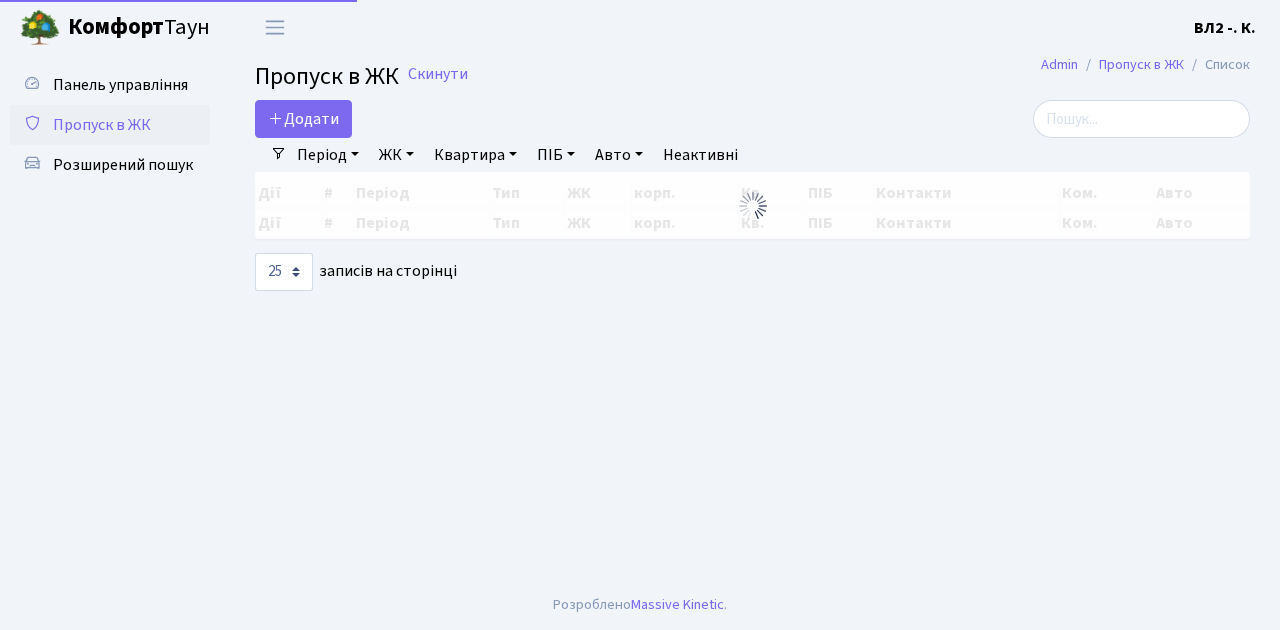 scroll, scrollTop: 0, scrollLeft: 0, axis: both 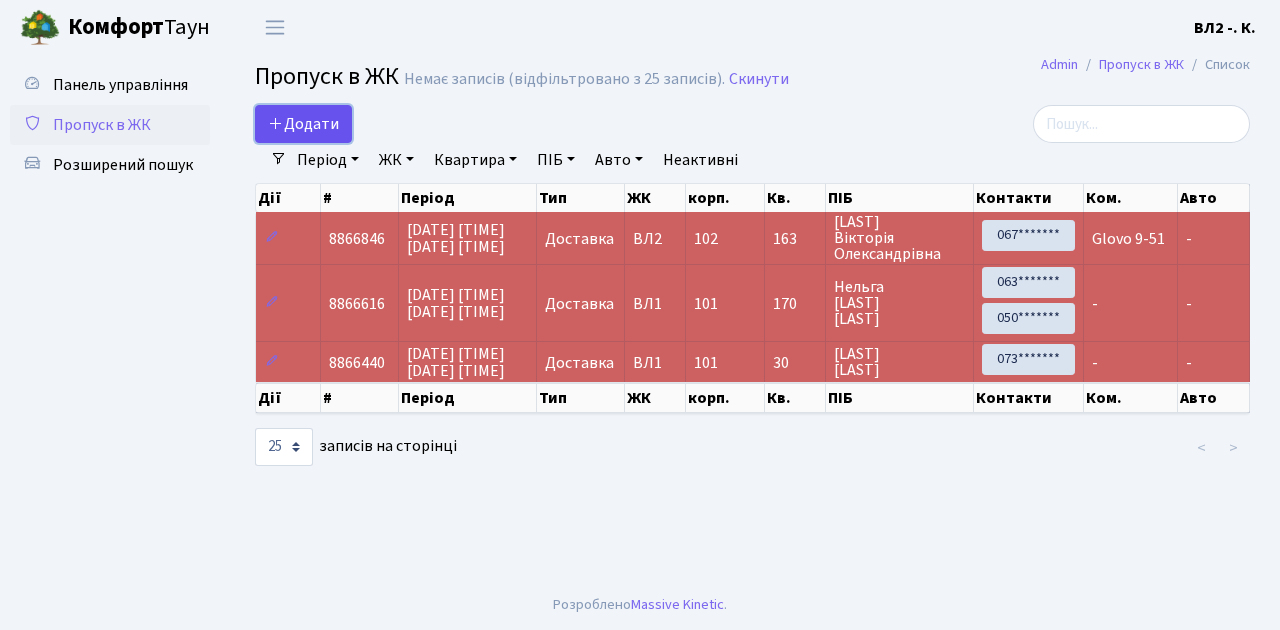 click on "Додати" at bounding box center [303, 124] 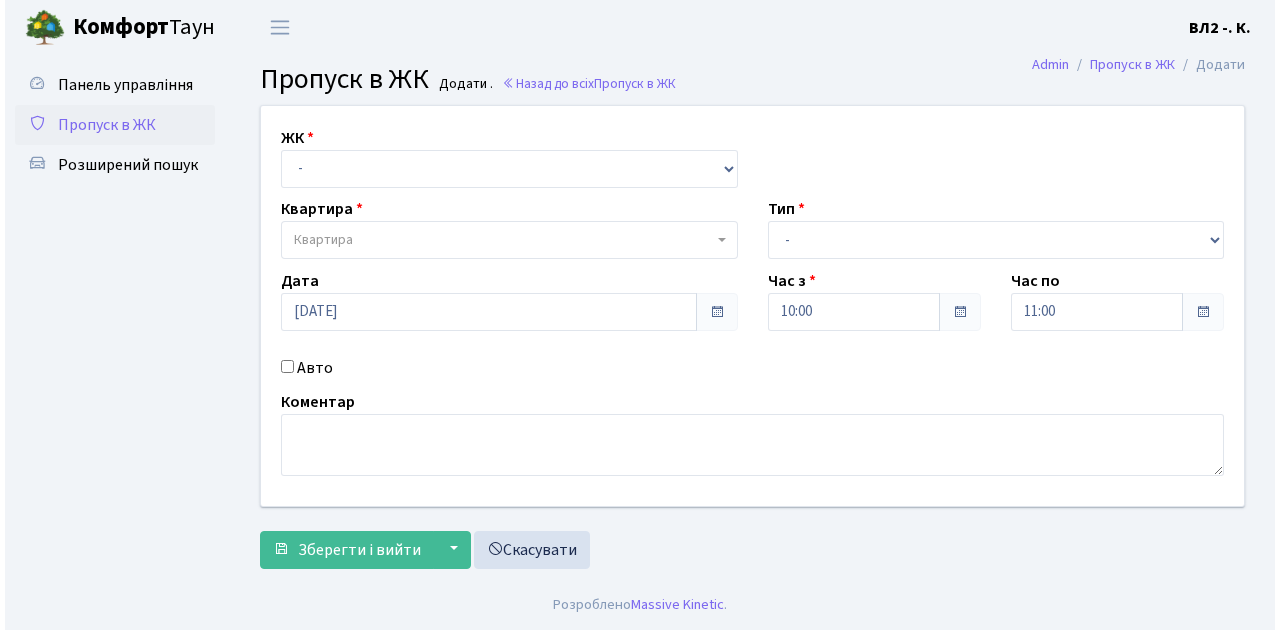 scroll, scrollTop: 0, scrollLeft: 0, axis: both 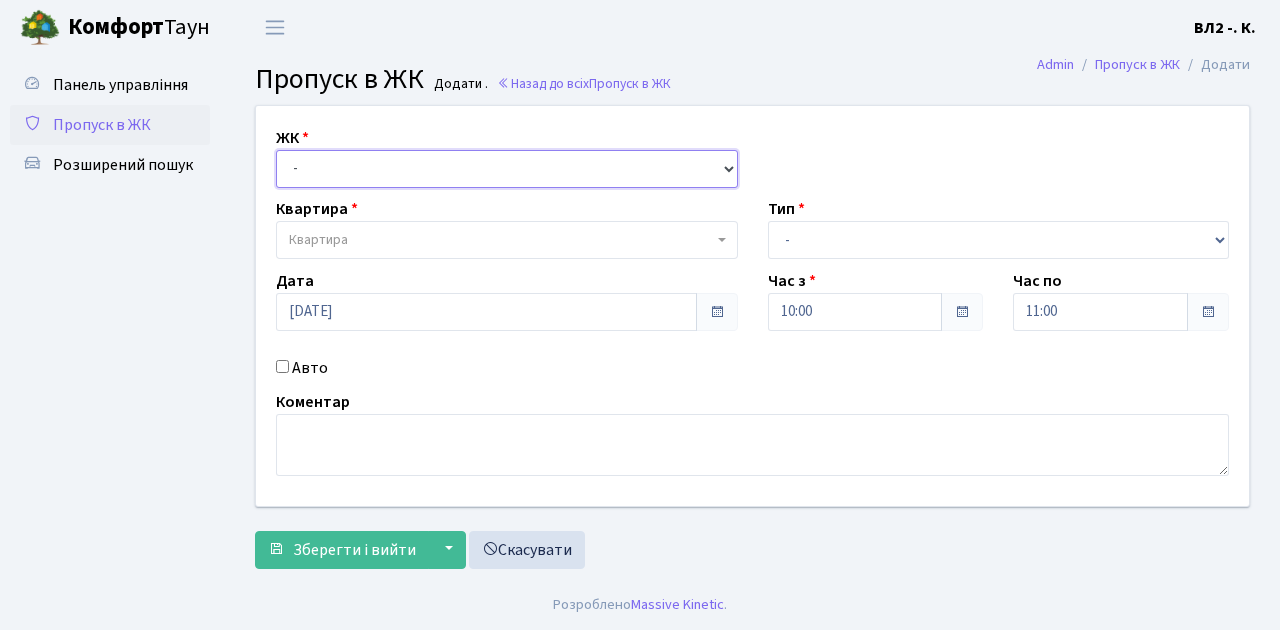 click on "-
ВЛ1, [CITY] [STREET], [NUMBER]/[NUMBER]
ВЛ2, [STREET] [STREET], [NUMBER]
ВЛ3, [STREET][STREET], [NUMBER]/[NUMBER]" at bounding box center (507, 169) 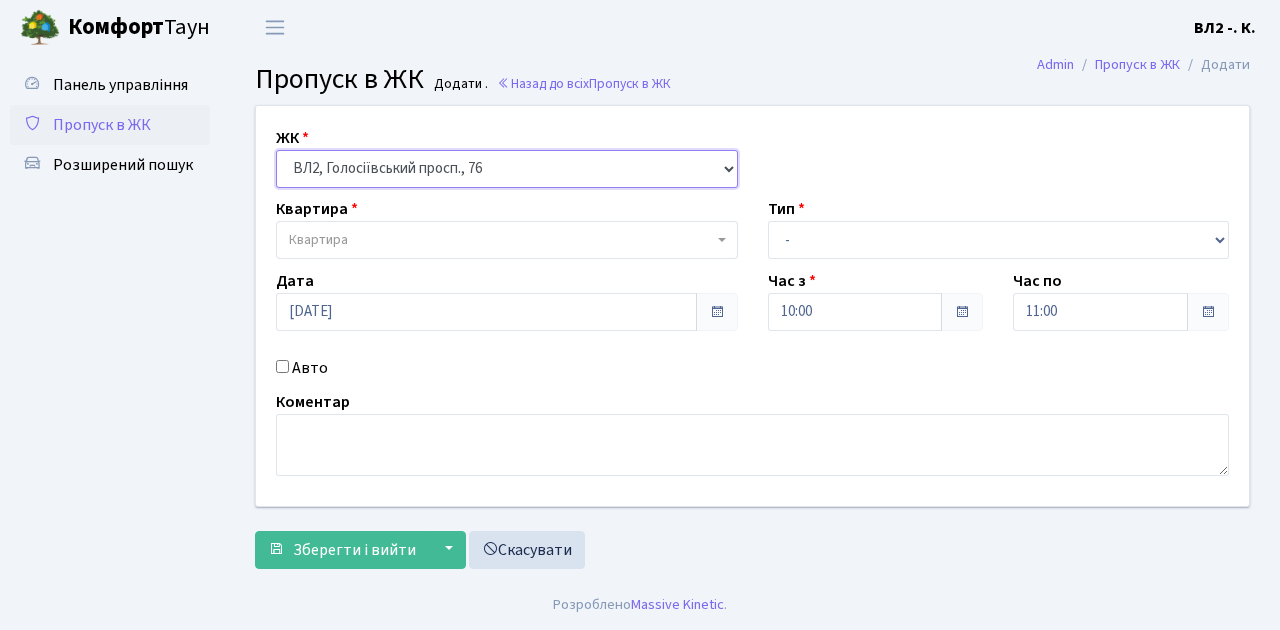 select 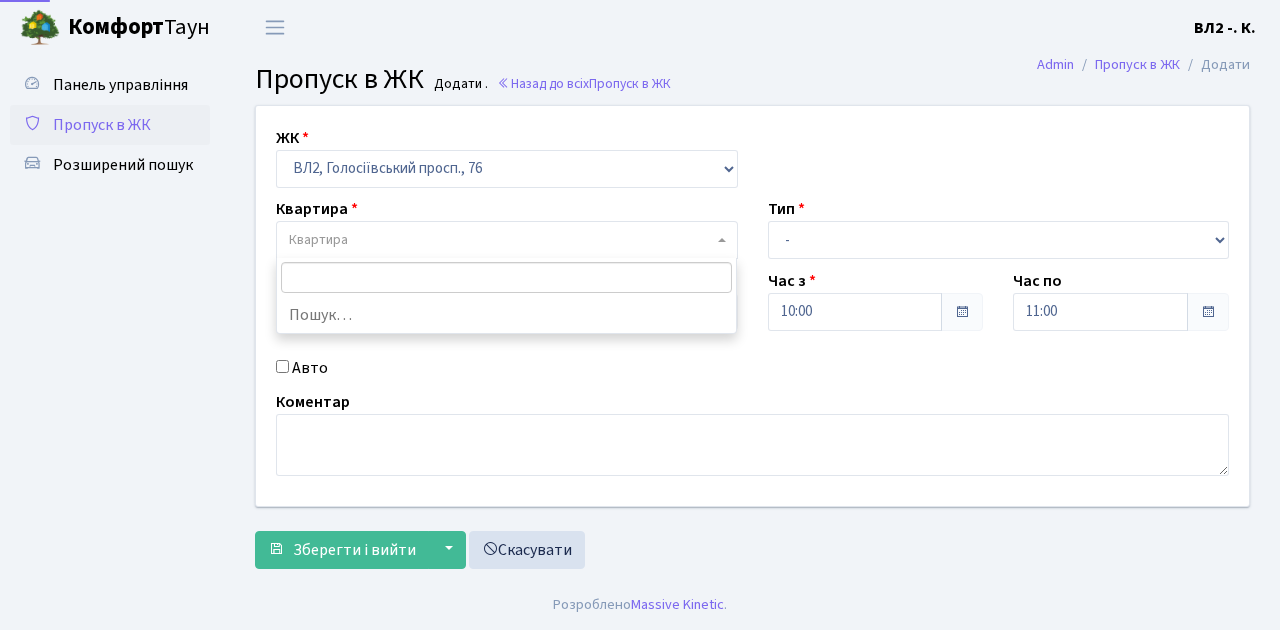 click at bounding box center (722, 240) 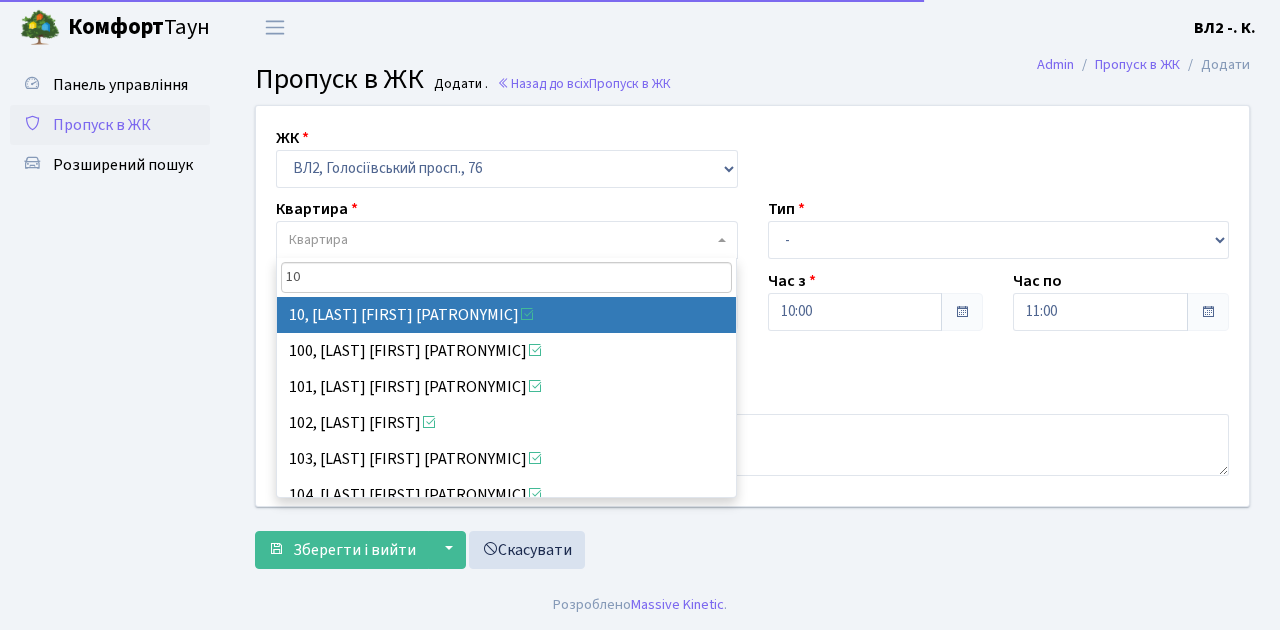 type on "104" 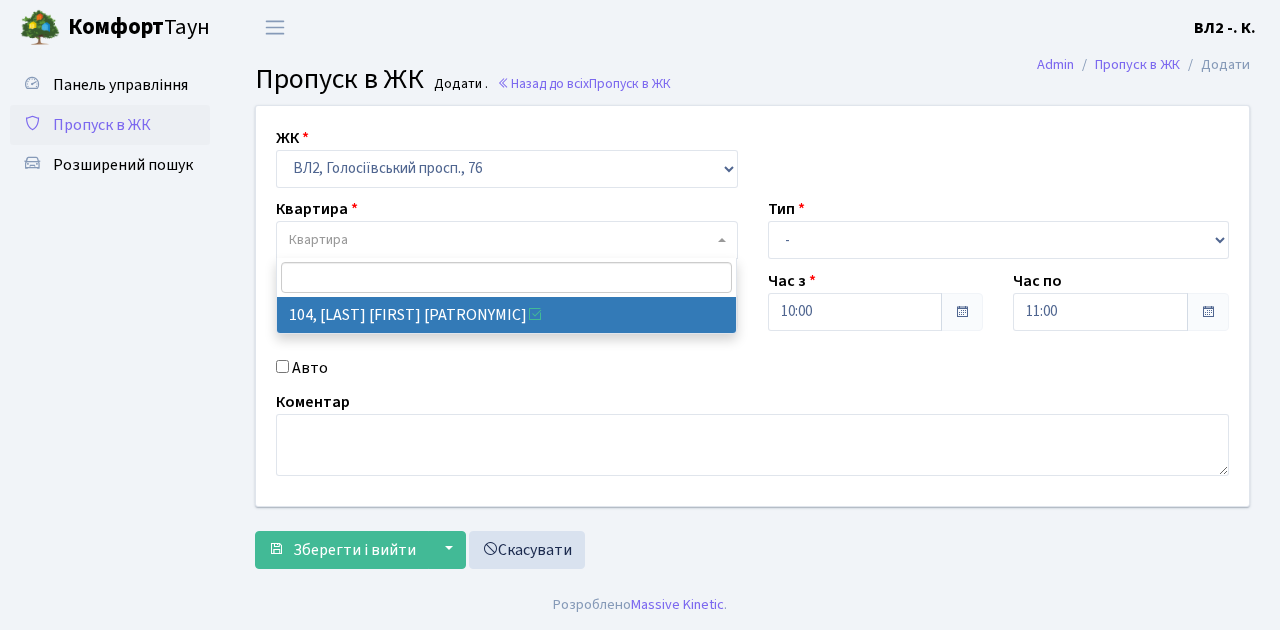 select on "38248" 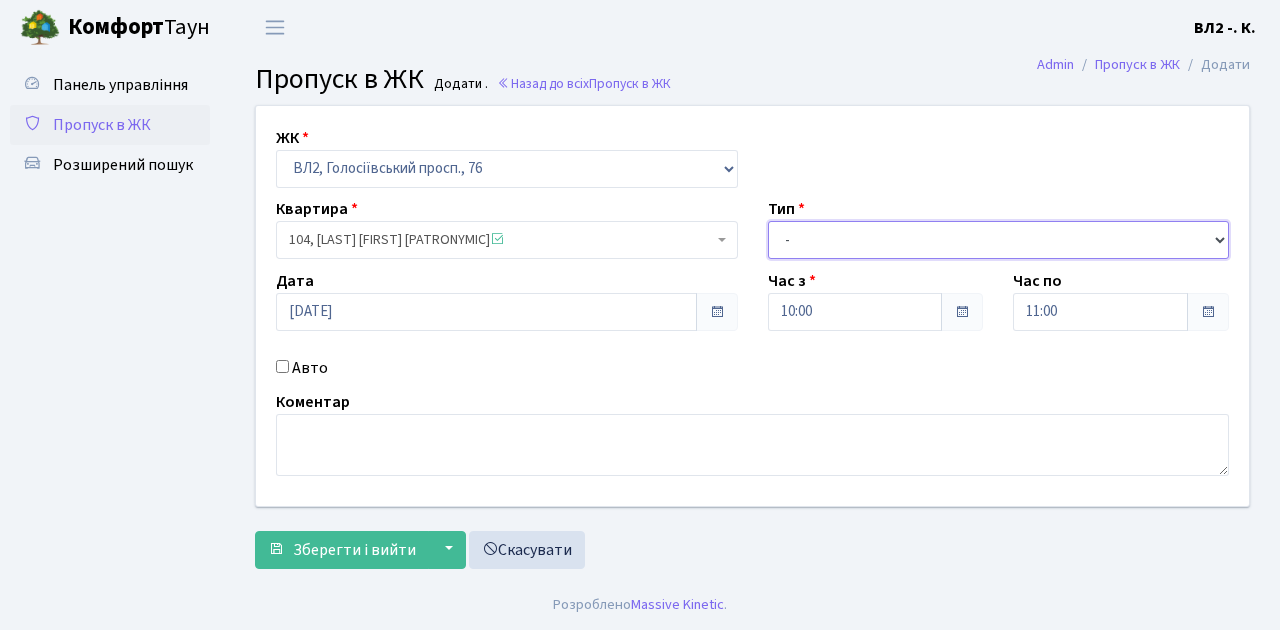 click on "-
Доставка
Таксі
Гості
Сервіс" at bounding box center (999, 240) 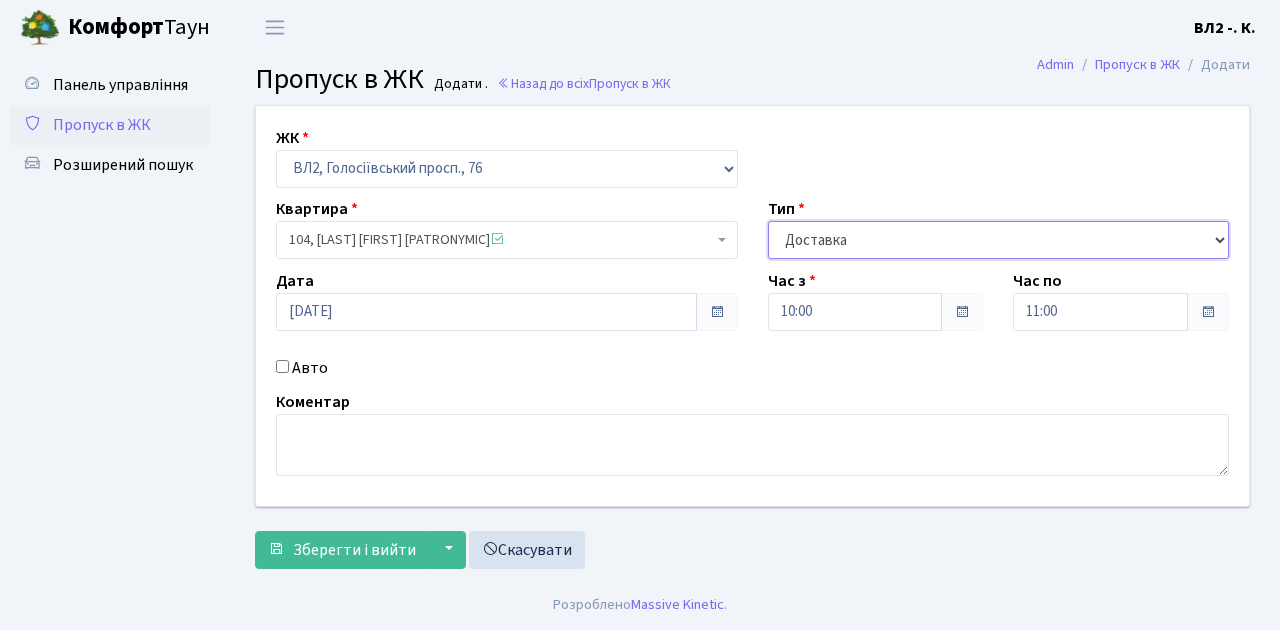click on "-
Доставка
Таксі
Гості
Сервіс" at bounding box center (999, 240) 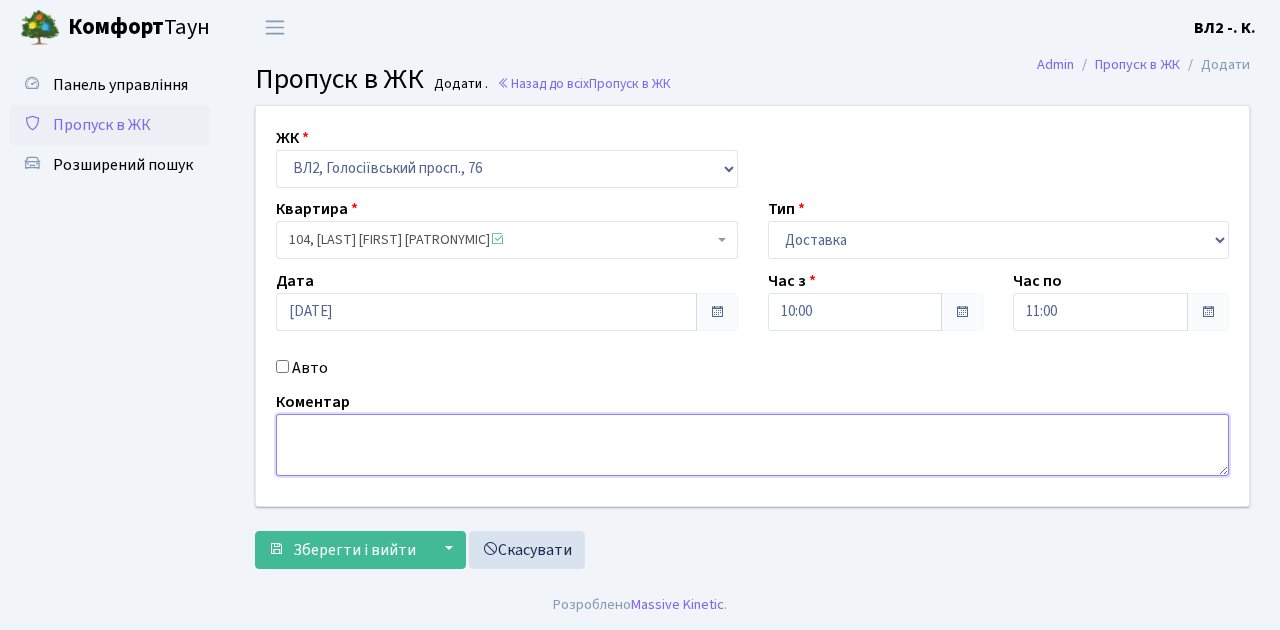 click at bounding box center [752, 445] 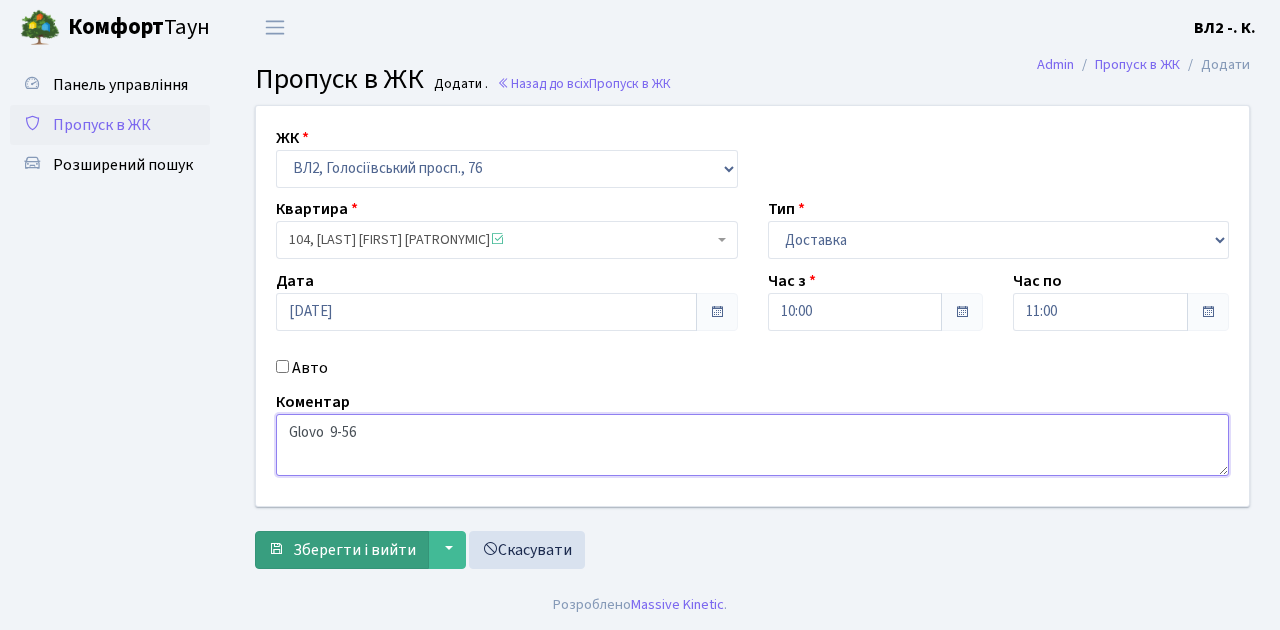 type on "Glovo  9-56" 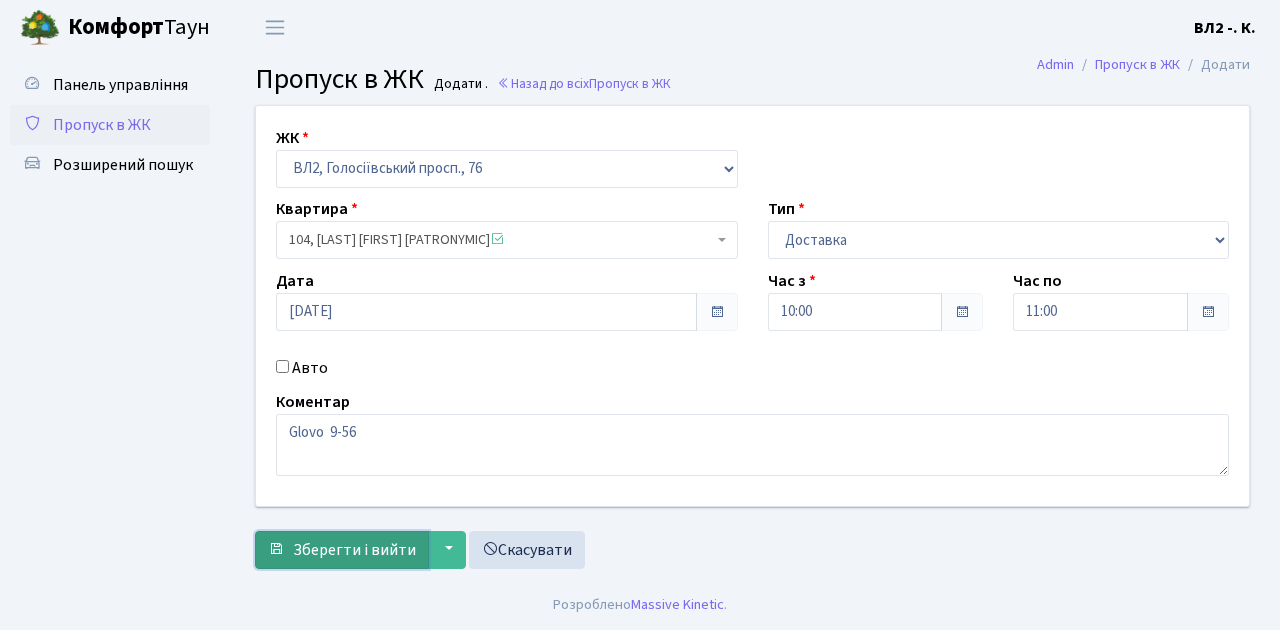 click on "Зберегти і вийти" at bounding box center [354, 550] 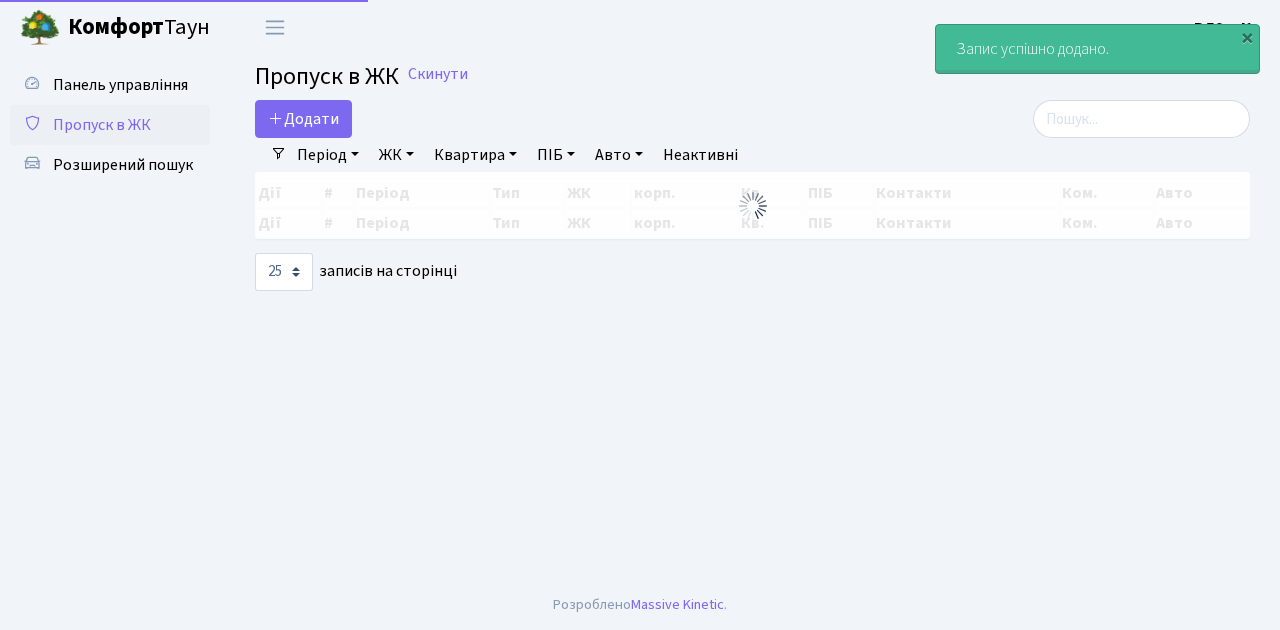 select on "25" 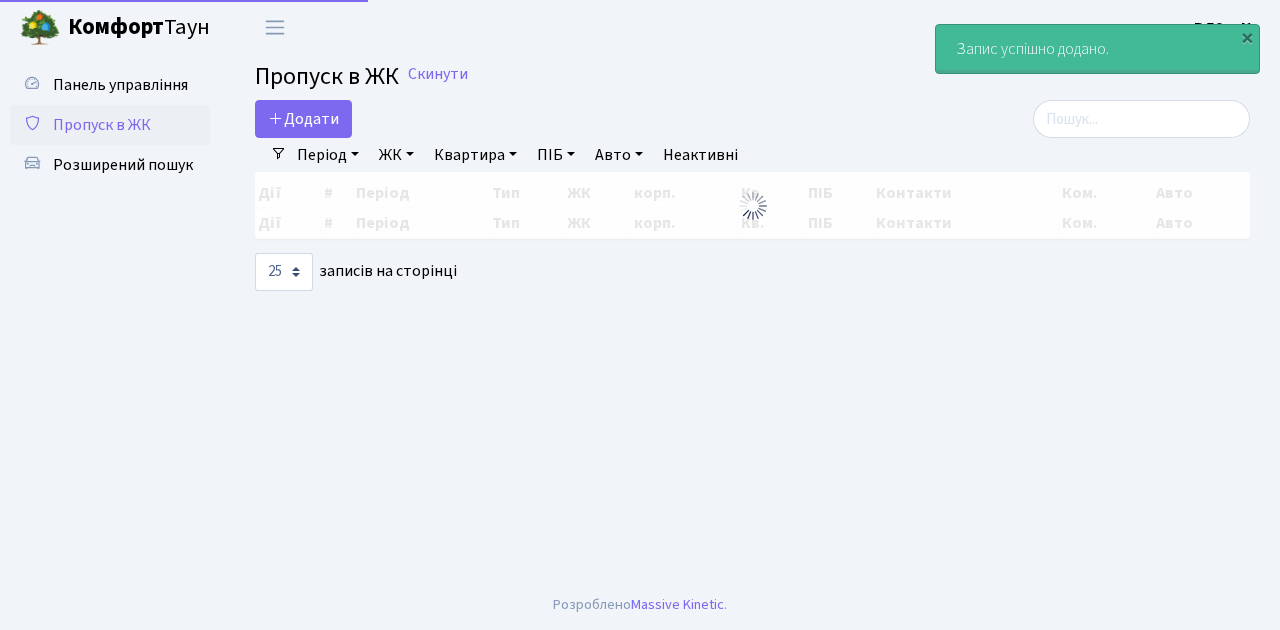scroll, scrollTop: 0, scrollLeft: 0, axis: both 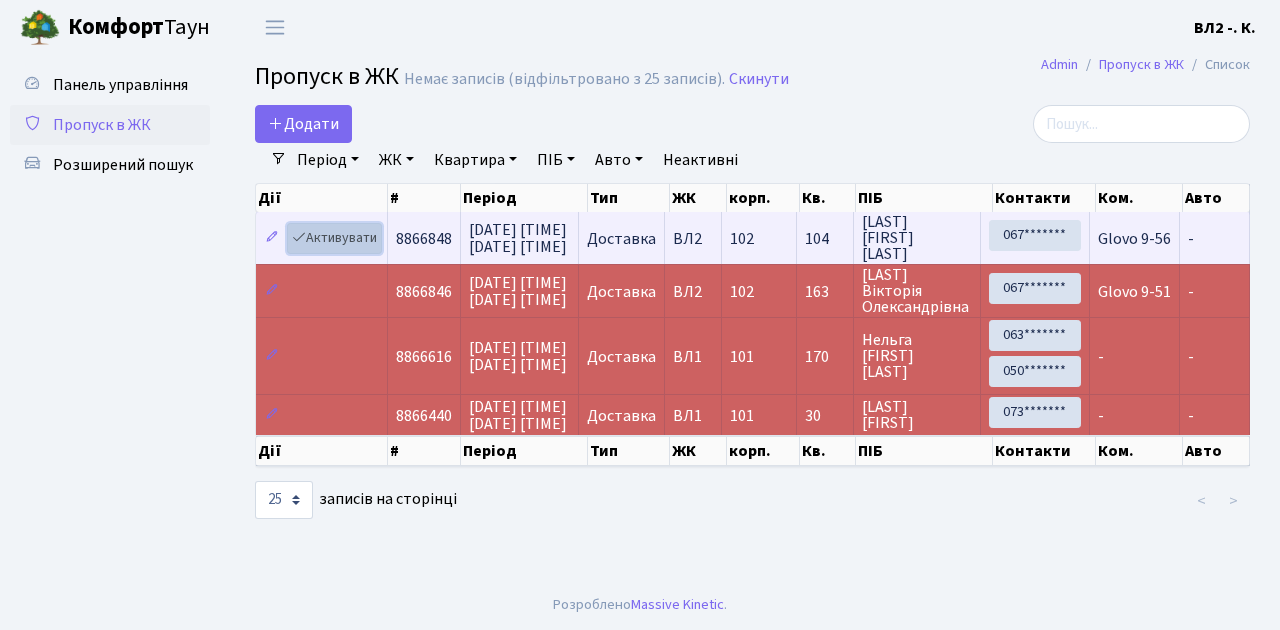 click on "Активувати" at bounding box center [334, 238] 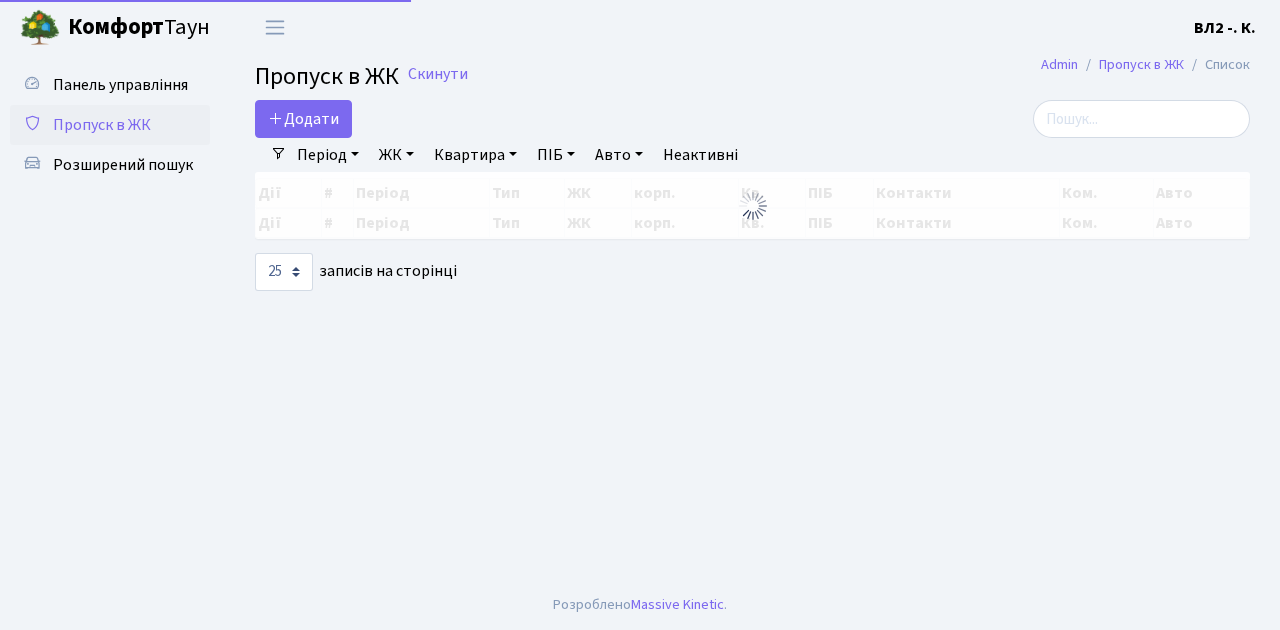 select on "25" 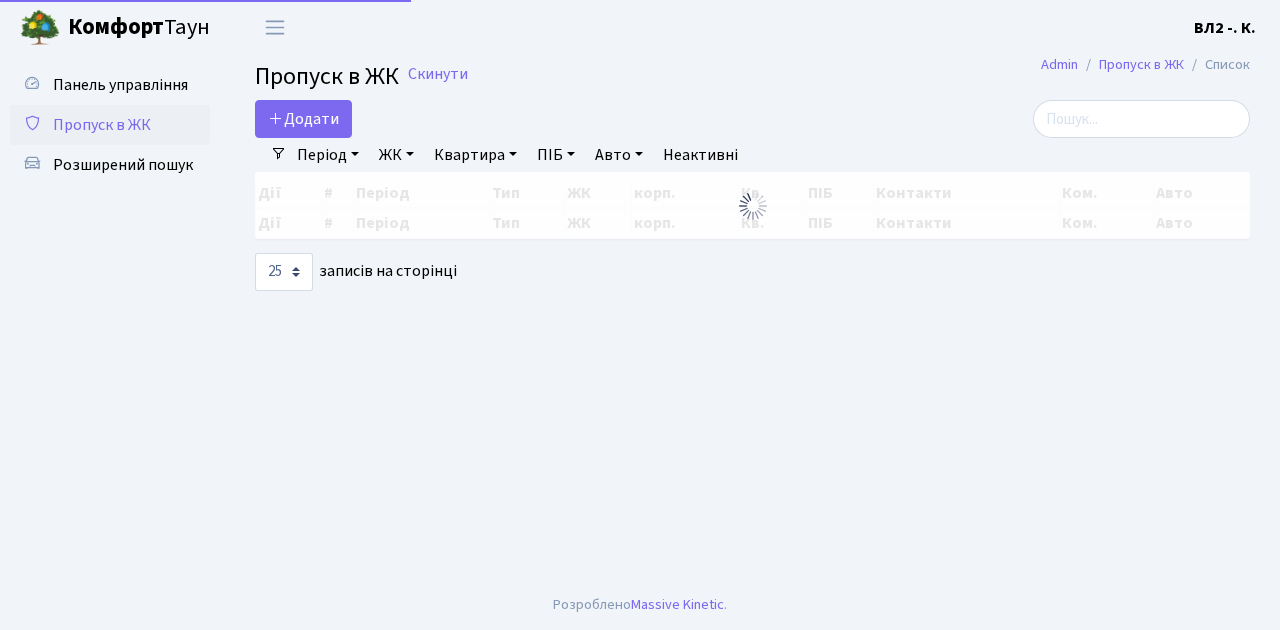 scroll, scrollTop: 0, scrollLeft: 0, axis: both 